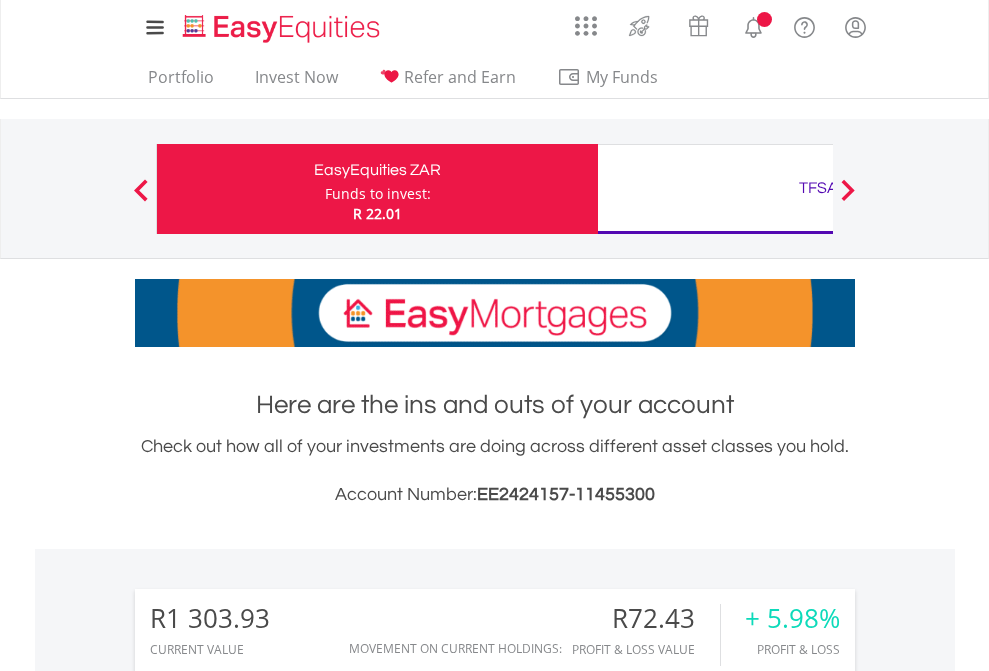 scroll, scrollTop: 0, scrollLeft: 0, axis: both 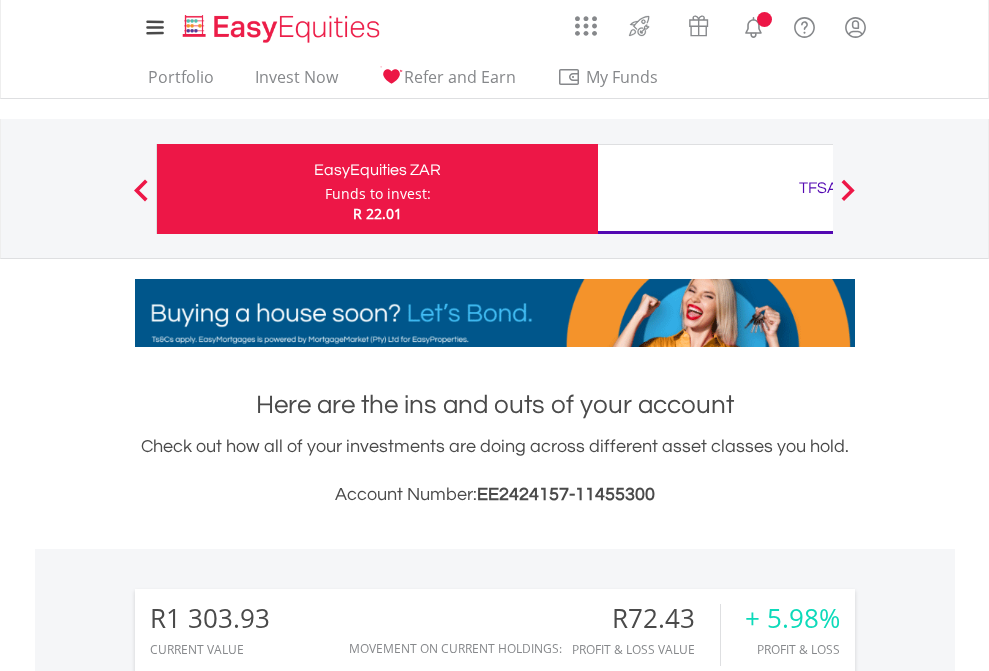 click on "Funds to invest:" at bounding box center (378, 194) 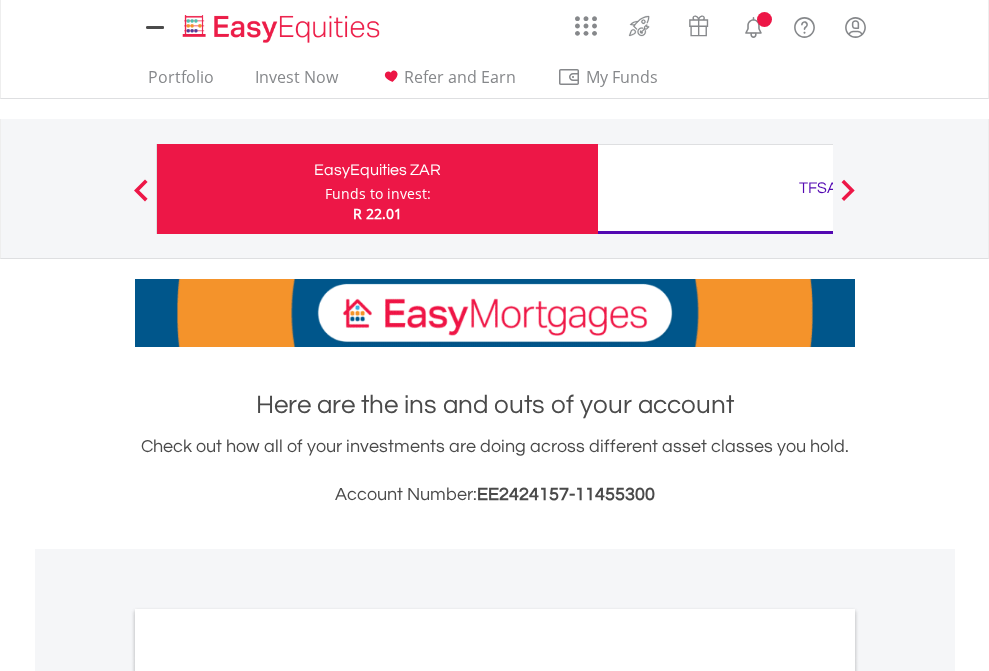 scroll, scrollTop: 0, scrollLeft: 0, axis: both 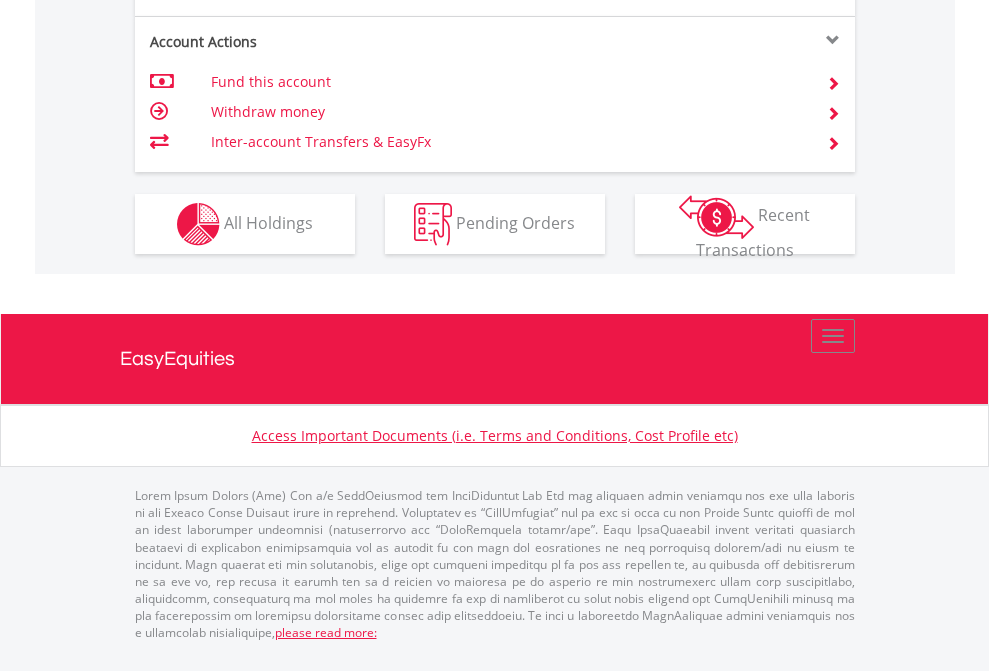 click on "Investment types" at bounding box center [706, -337] 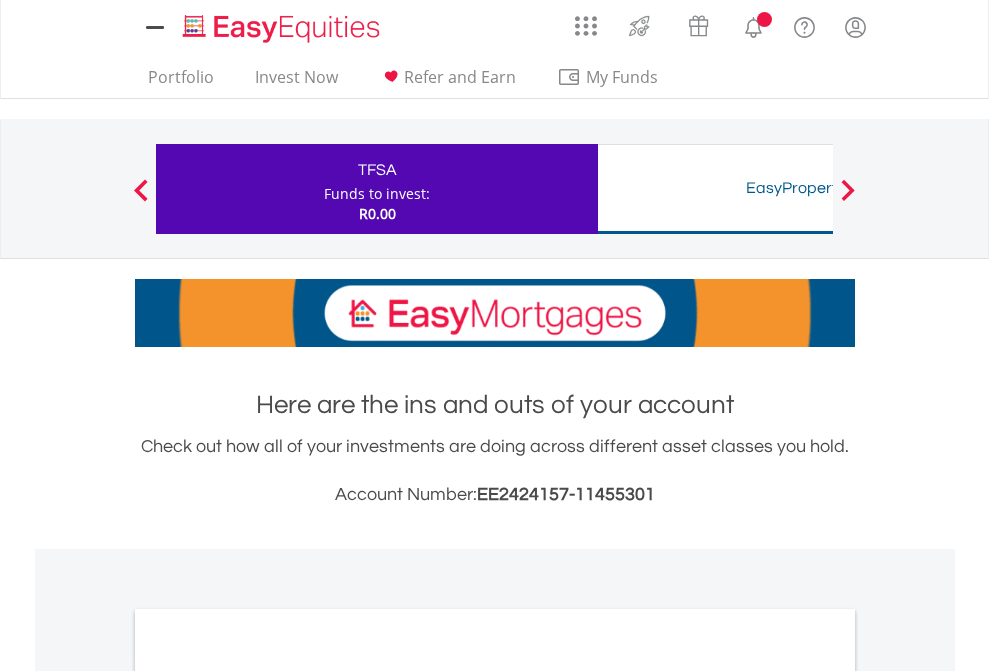 scroll, scrollTop: 0, scrollLeft: 0, axis: both 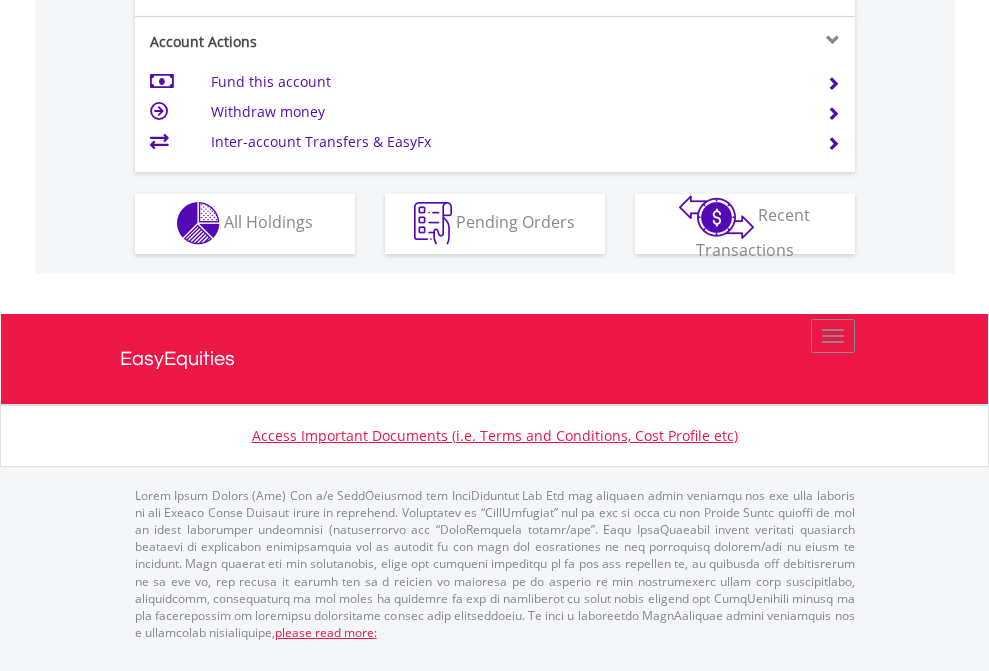click on "Investment types" at bounding box center [706, -353] 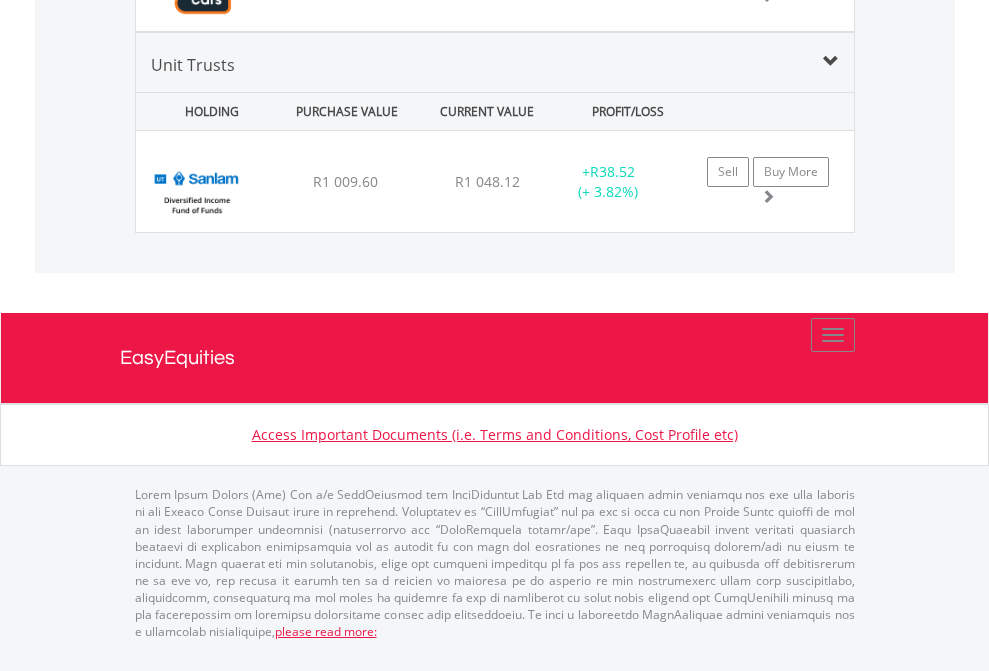 click on "TFSA" at bounding box center (818, -1169) 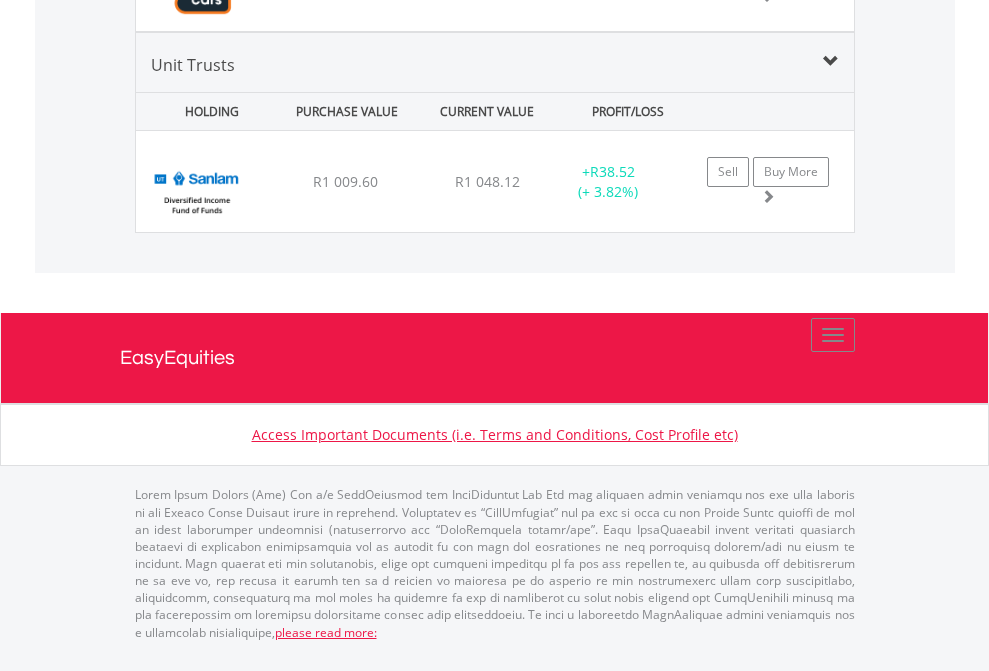 scroll, scrollTop: 144, scrollLeft: 0, axis: vertical 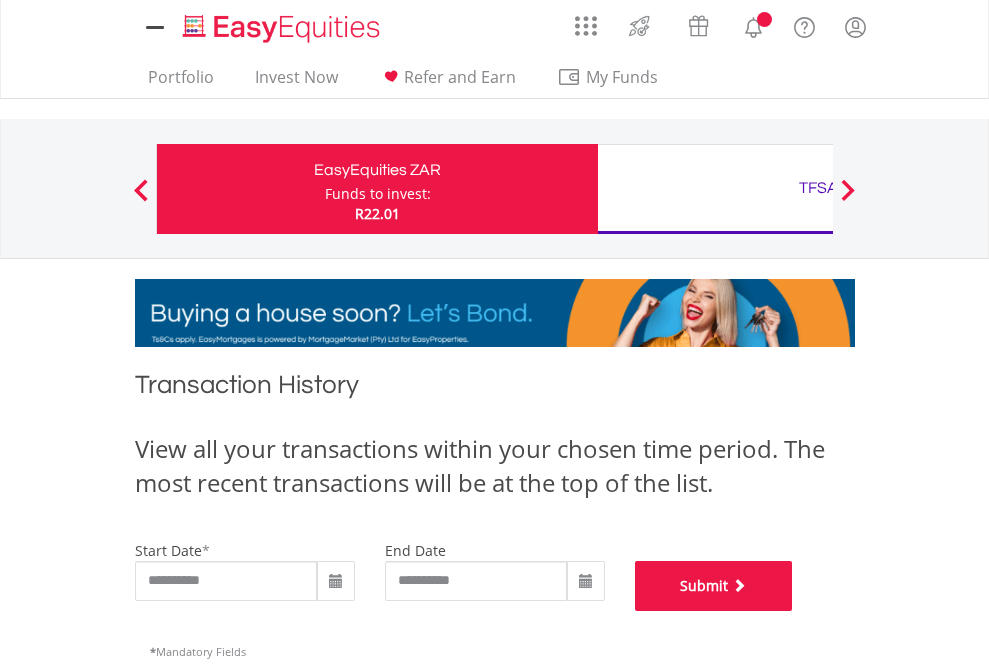 click on "Submit" at bounding box center (714, 586) 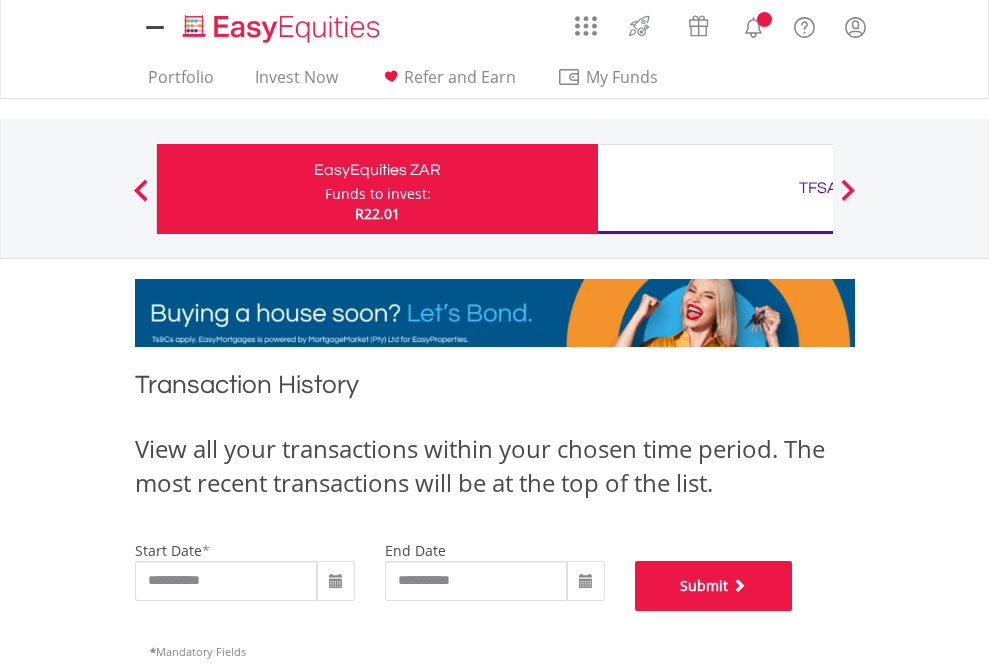scroll, scrollTop: 811, scrollLeft: 0, axis: vertical 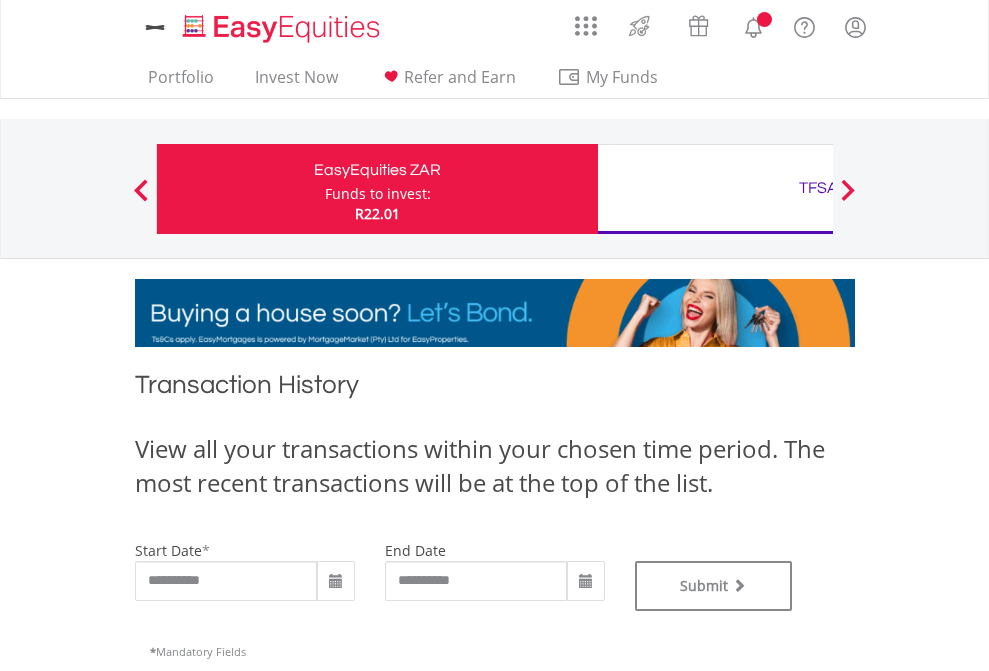 click on "TFSA" at bounding box center (818, 188) 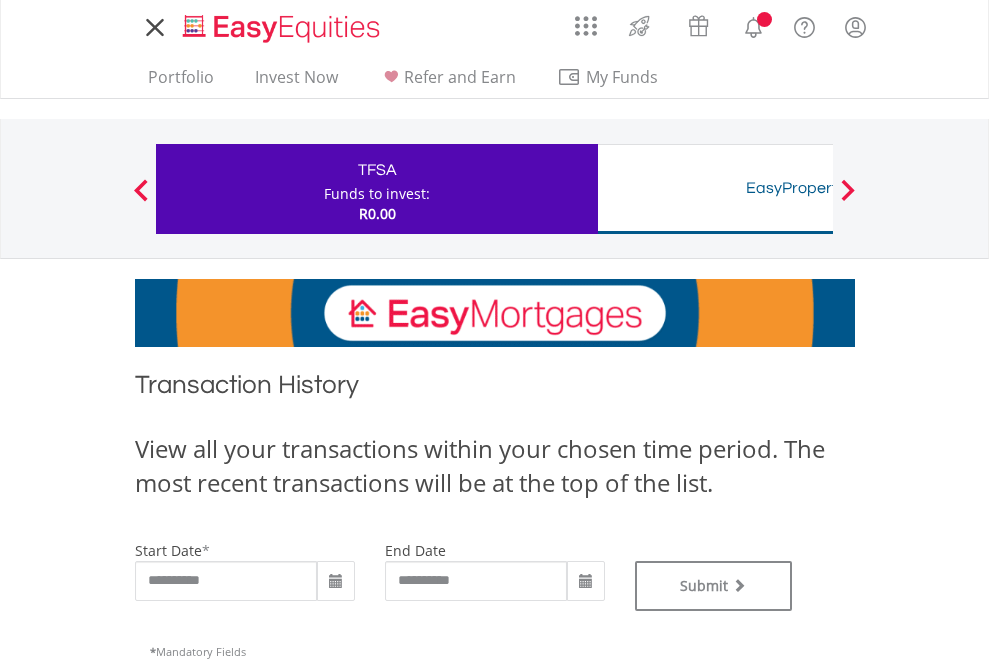 scroll, scrollTop: 0, scrollLeft: 0, axis: both 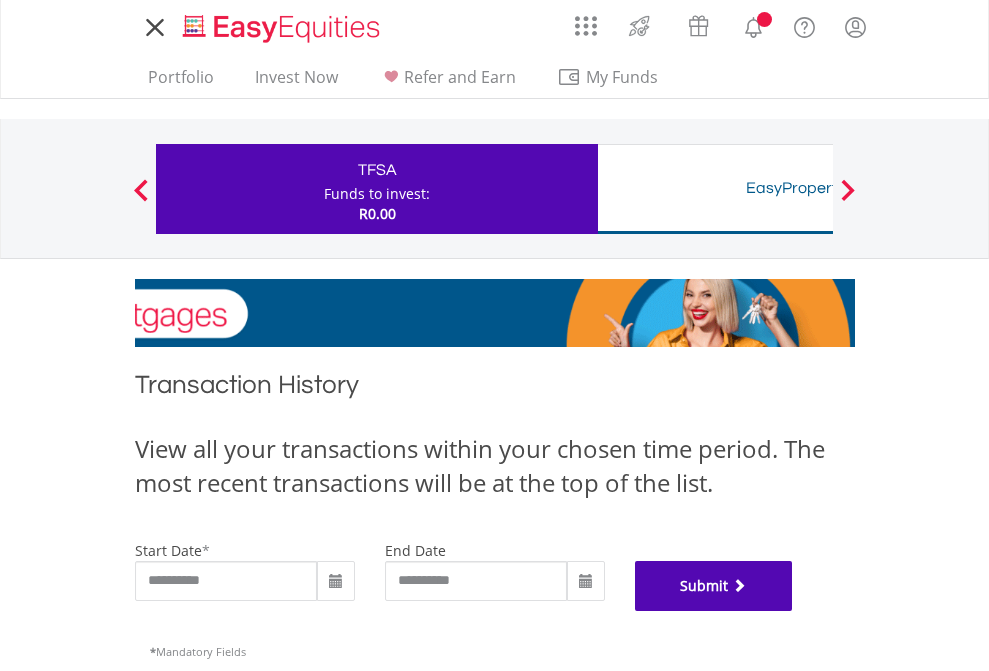 click on "Submit" at bounding box center [714, 586] 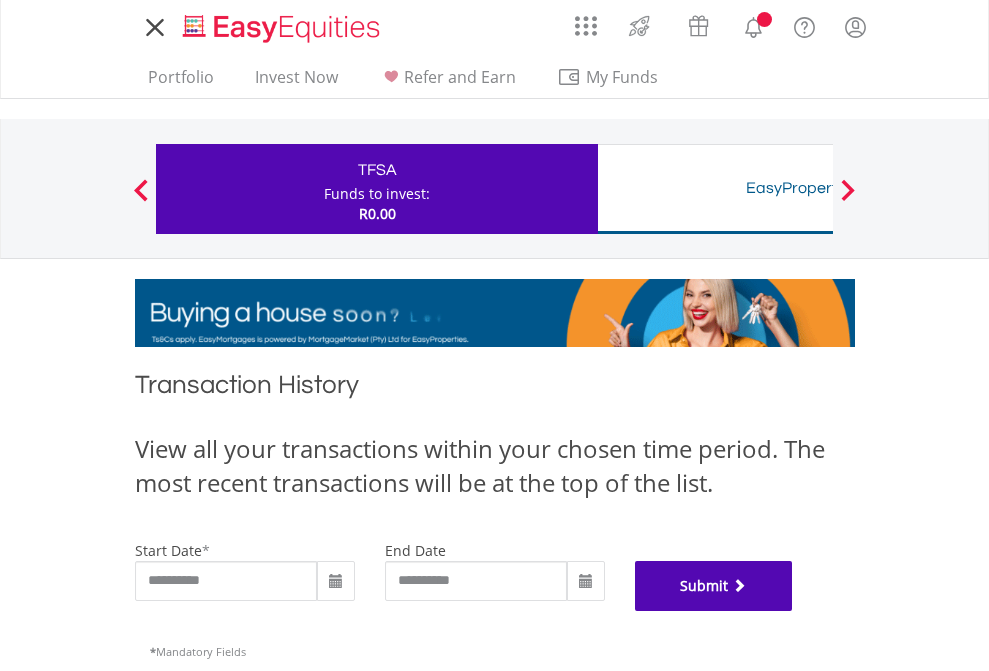 scroll, scrollTop: 811, scrollLeft: 0, axis: vertical 